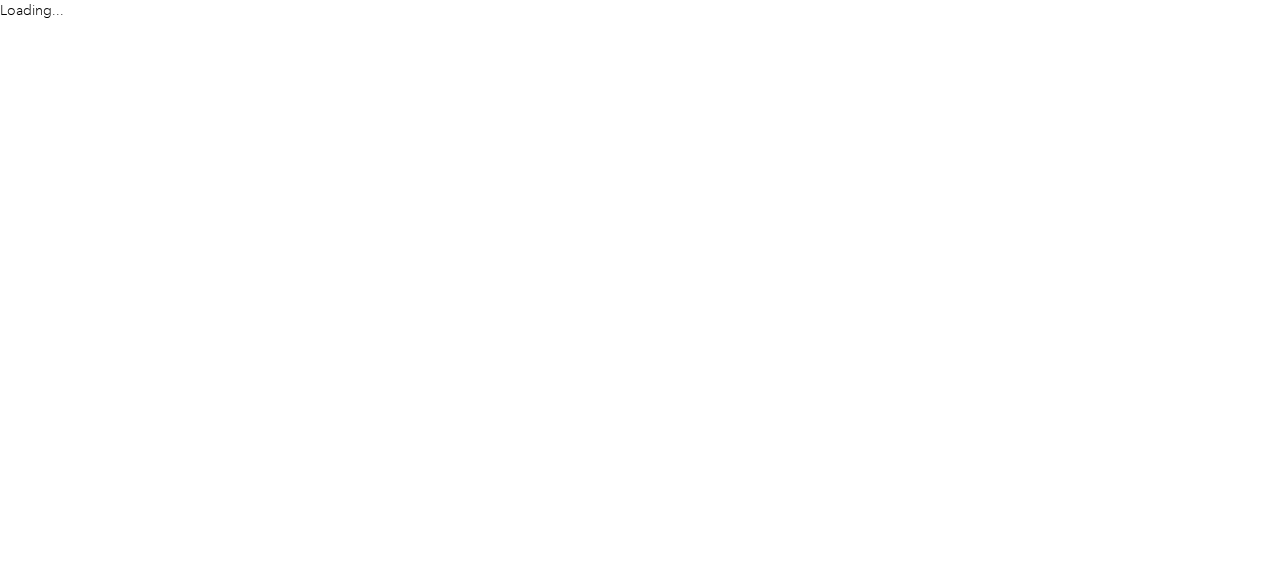 scroll, scrollTop: 0, scrollLeft: 0, axis: both 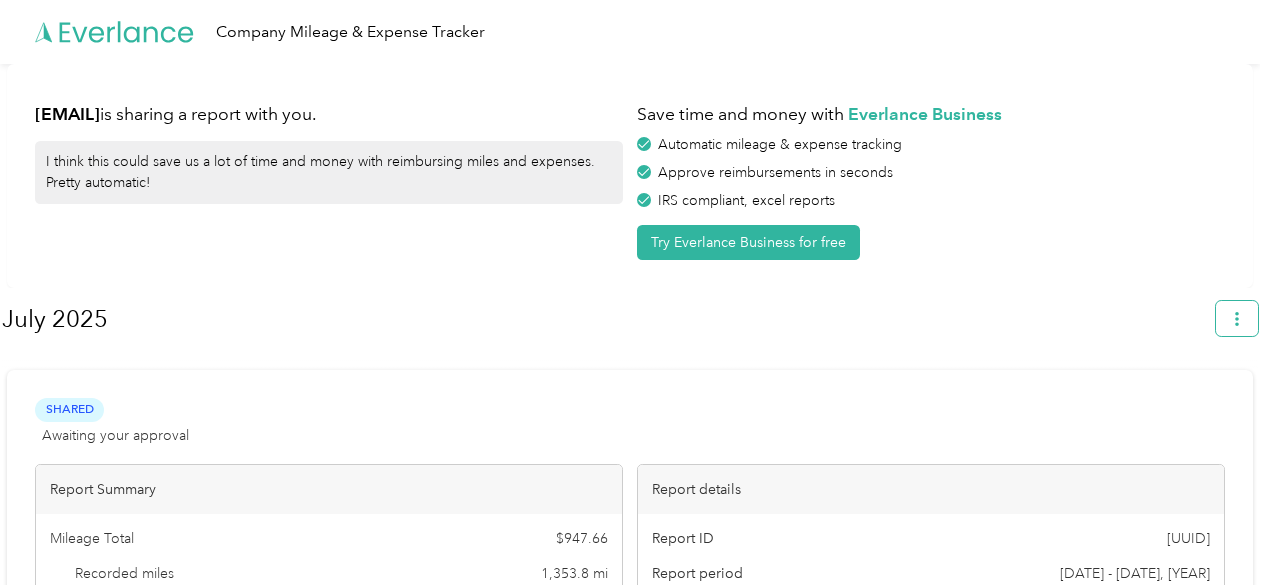 click 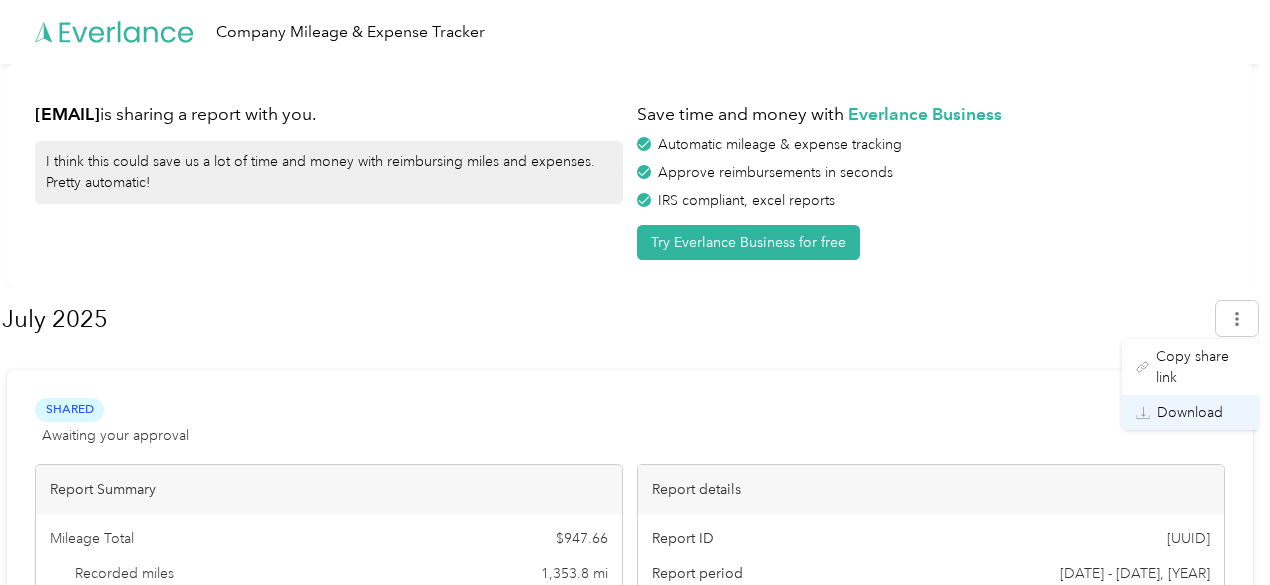 click on "Download" at bounding box center (1190, 412) 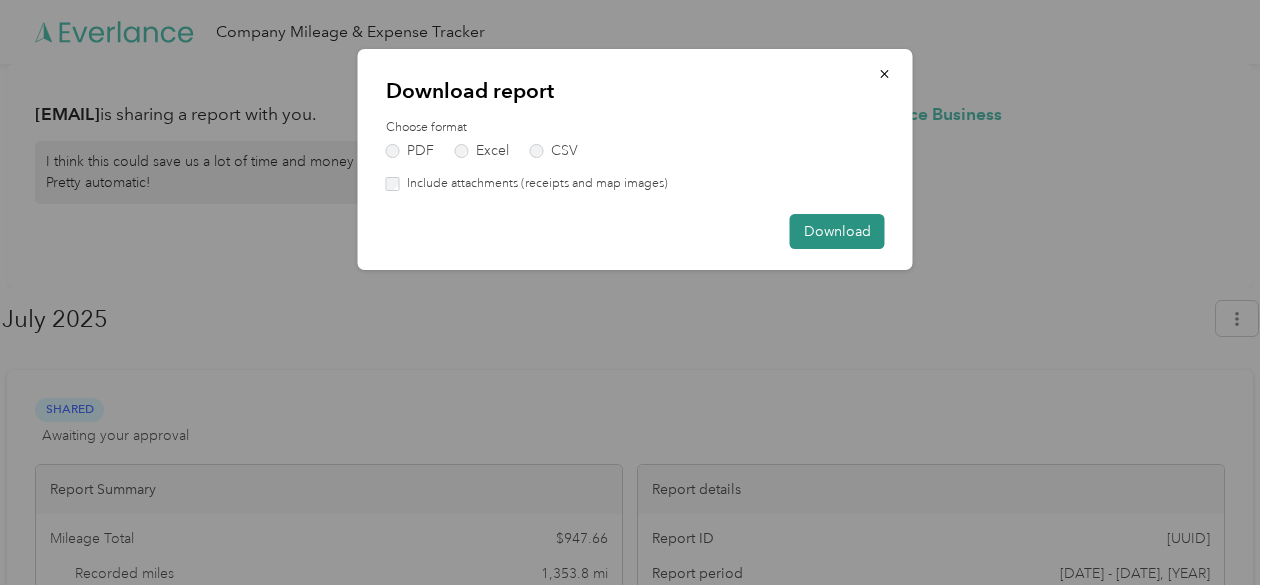 click on "Download" at bounding box center (837, 231) 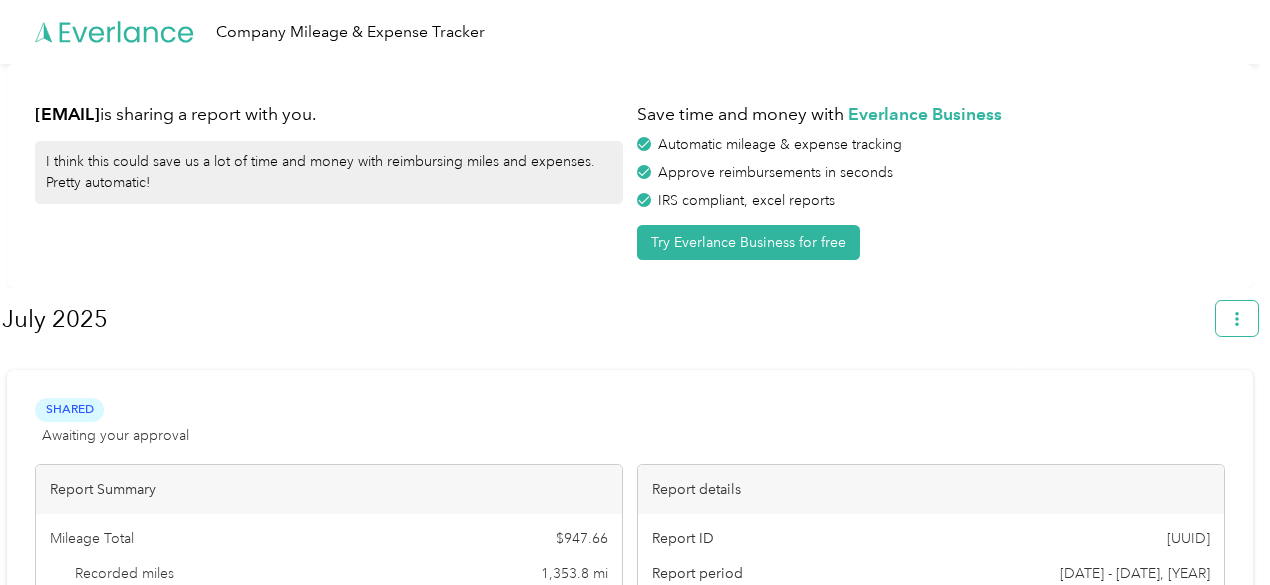 click 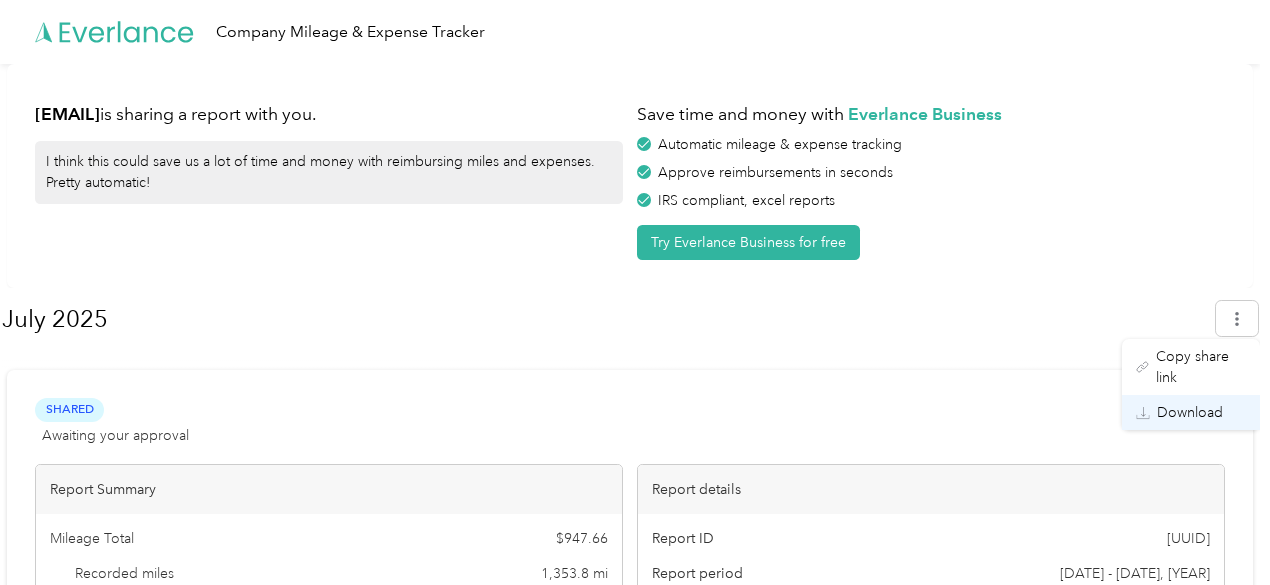click on "Download" at bounding box center [1190, 412] 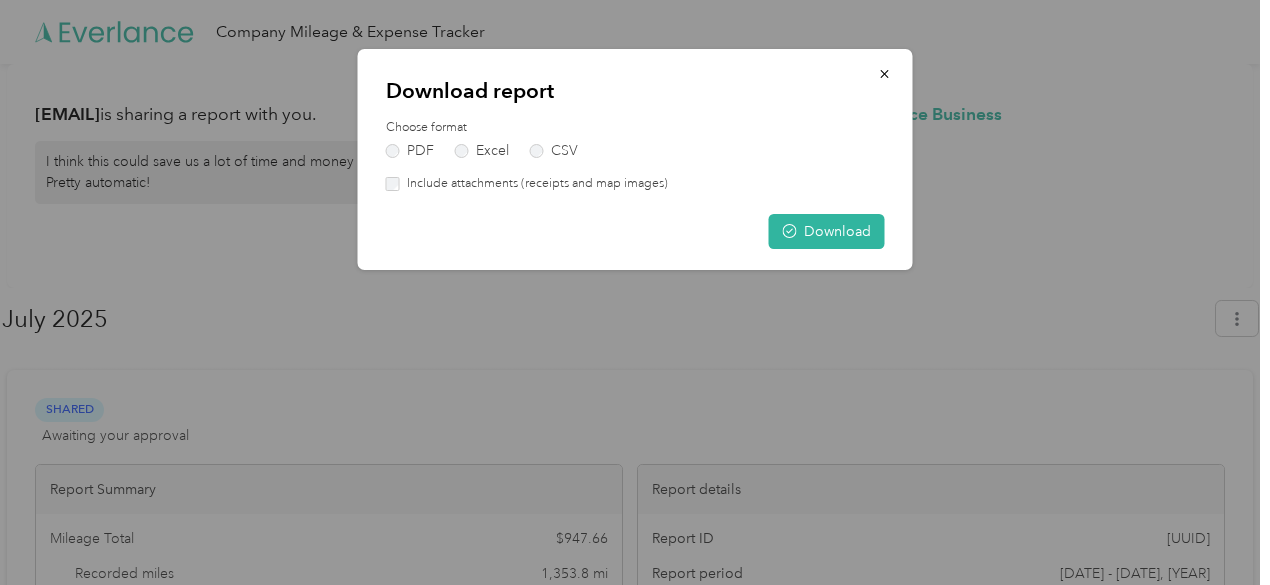 click on "Include attachments (receipts and map images)" at bounding box center [534, 184] 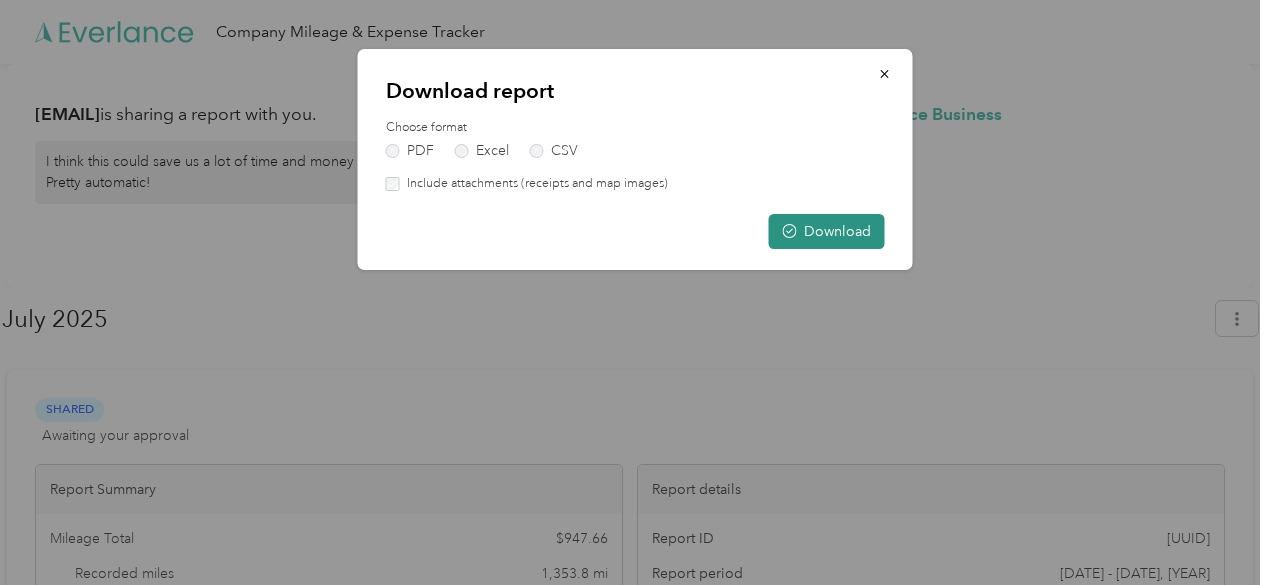 click on "Download" at bounding box center [827, 231] 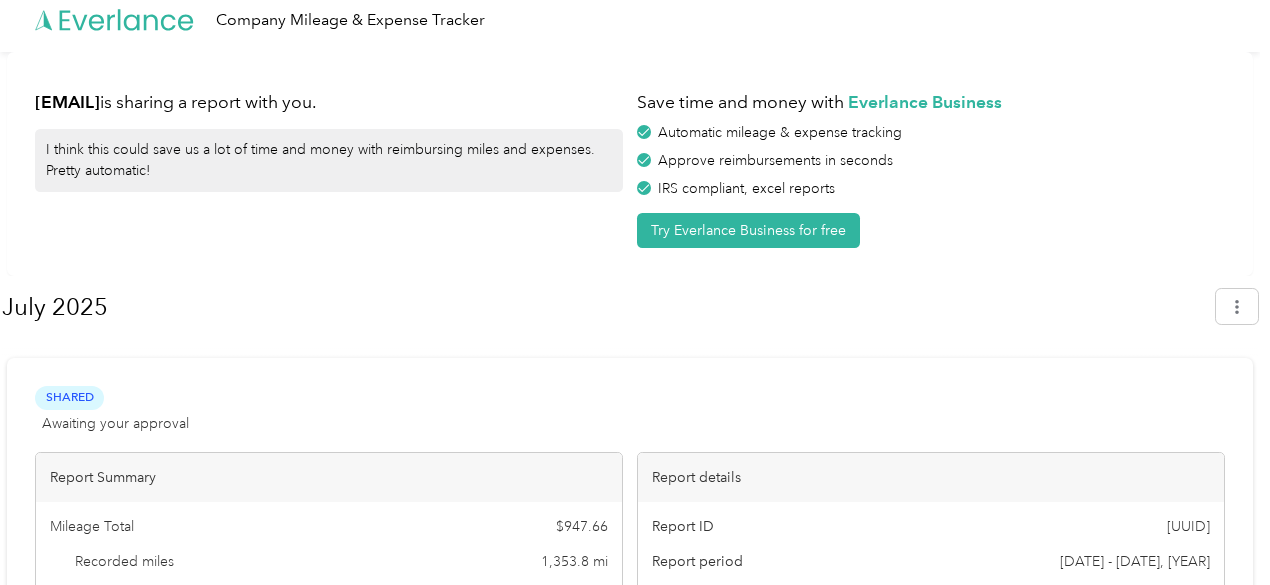 scroll, scrollTop: 0, scrollLeft: 0, axis: both 